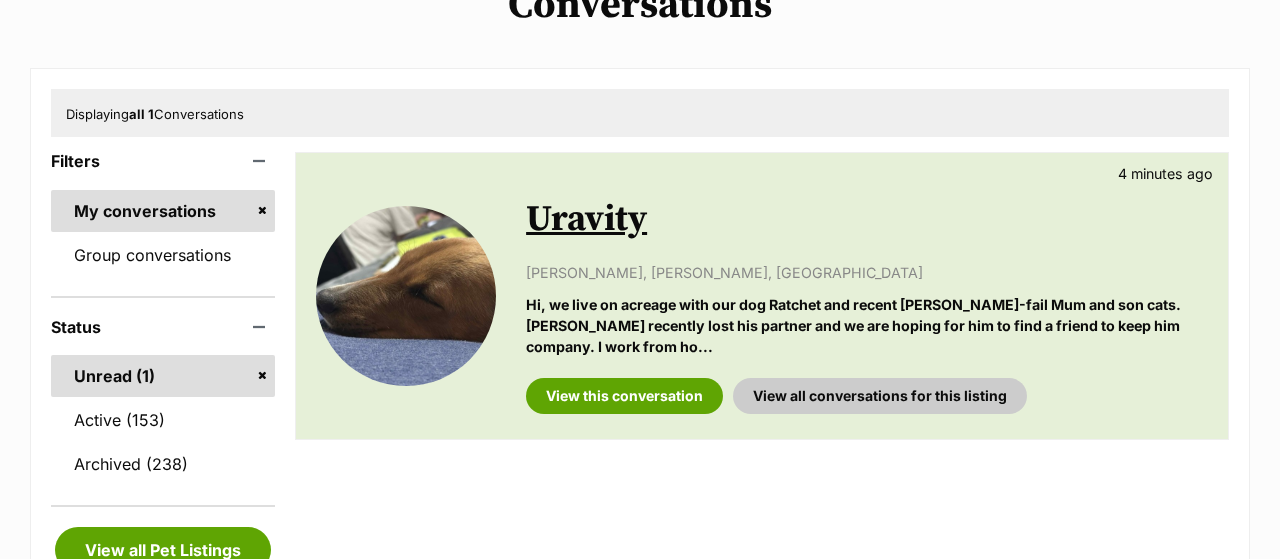 scroll, scrollTop: 0, scrollLeft: 0, axis: both 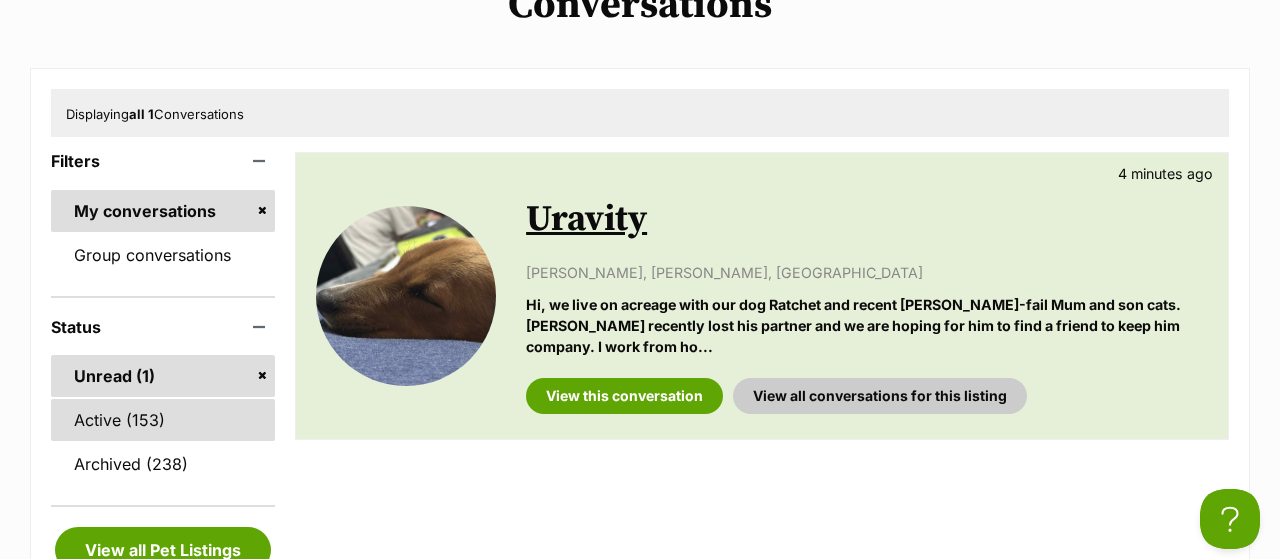 click on "Active (153)" at bounding box center (163, 420) 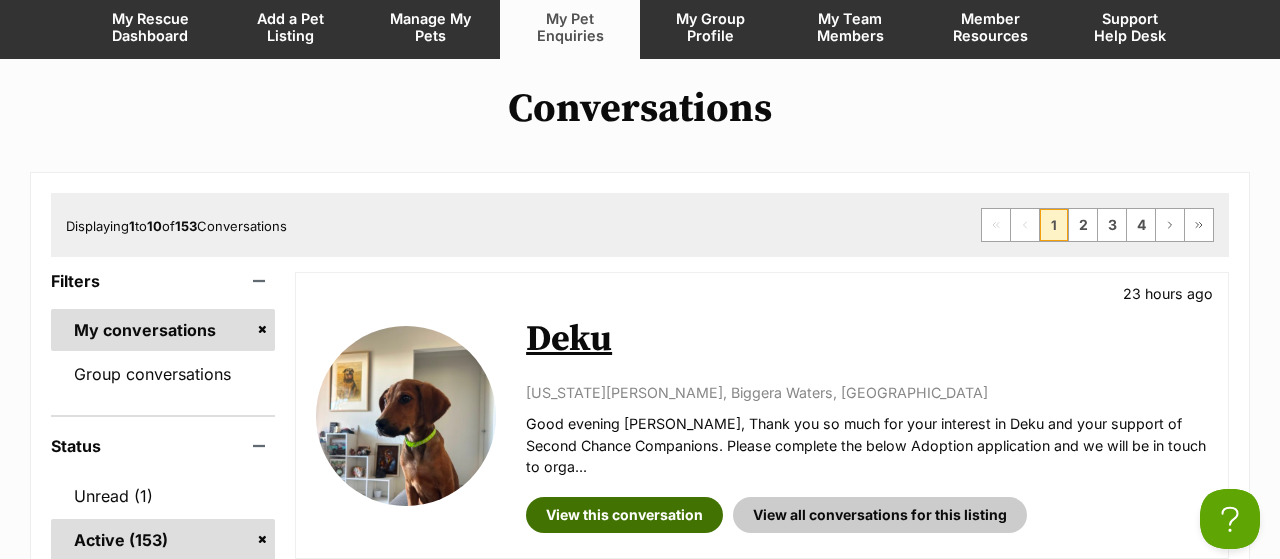 scroll, scrollTop: 0, scrollLeft: 0, axis: both 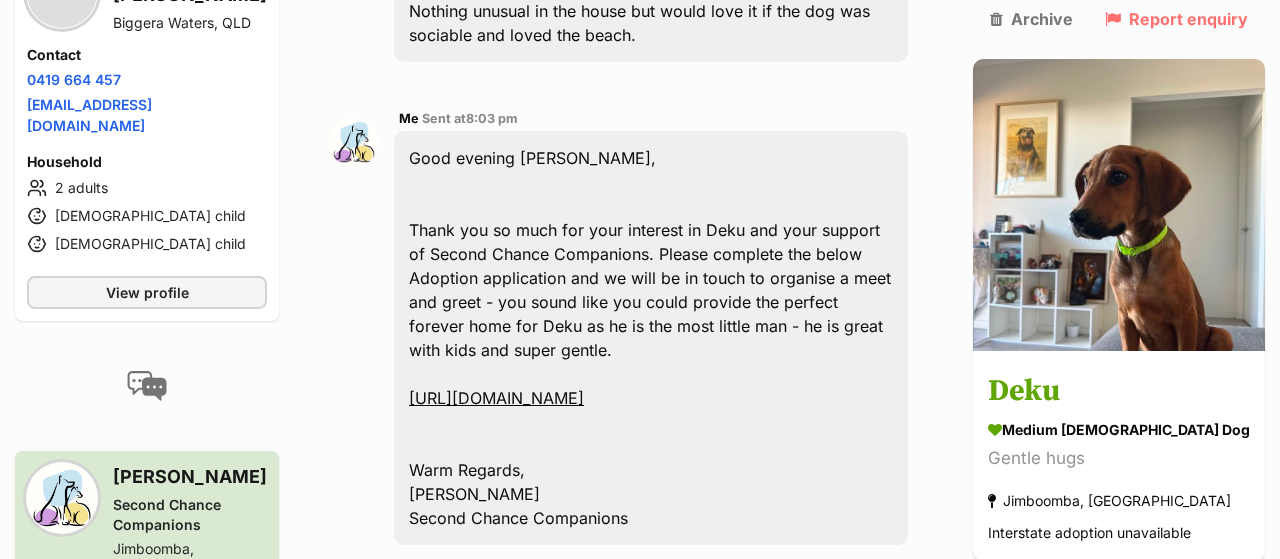 drag, startPoint x: 507, startPoint y: 93, endPoint x: 756, endPoint y: 470, distance: 451.8075 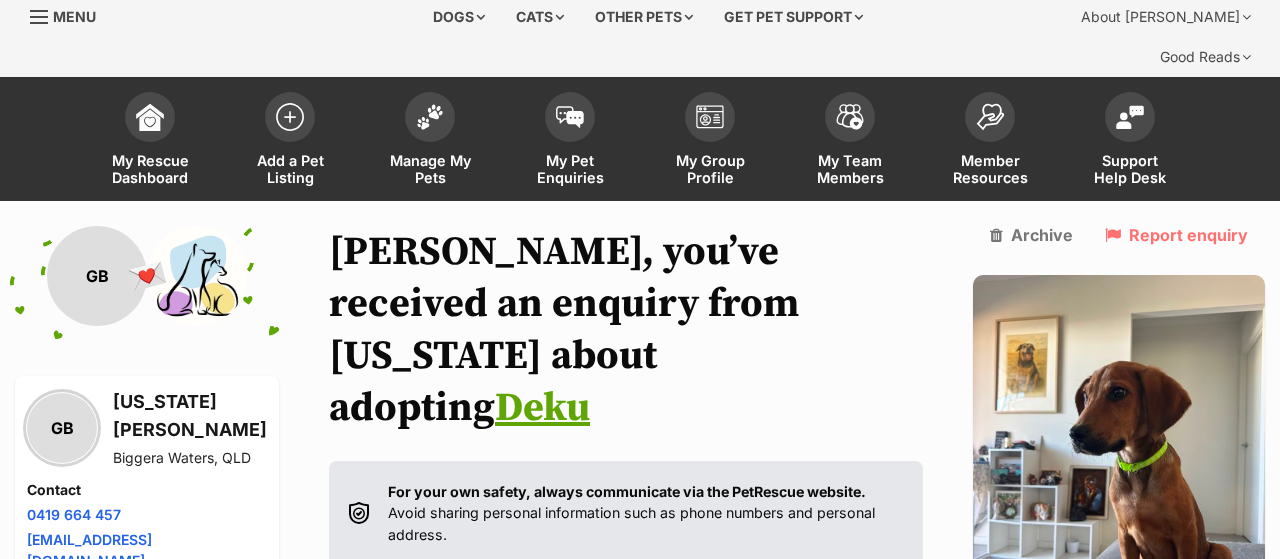 scroll, scrollTop: 0, scrollLeft: 0, axis: both 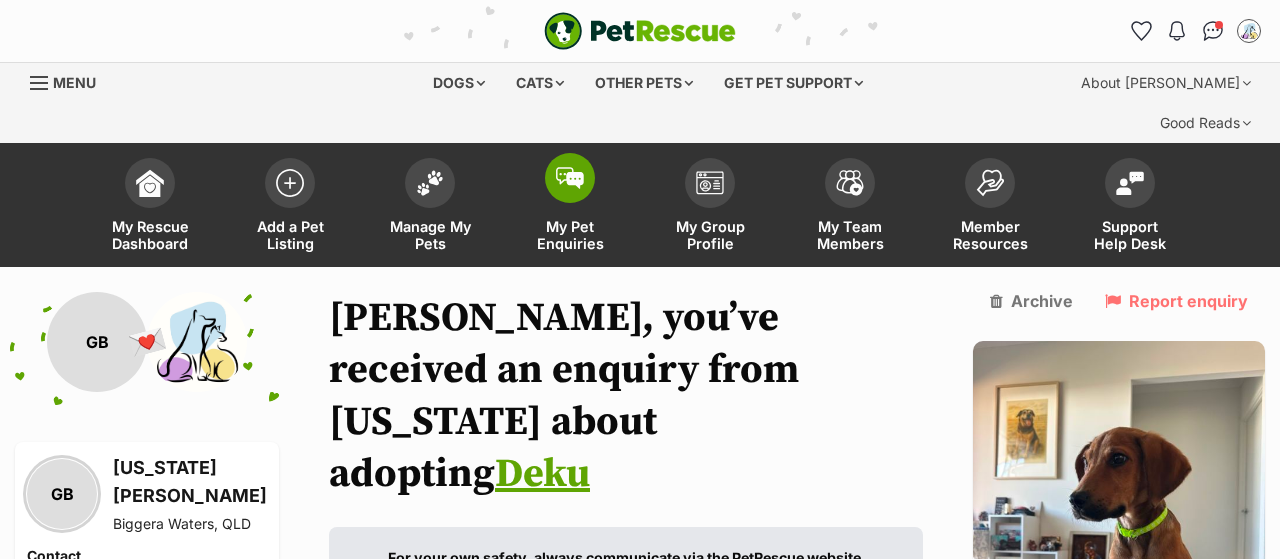 click on "My Pet Enquiries" at bounding box center (570, 207) 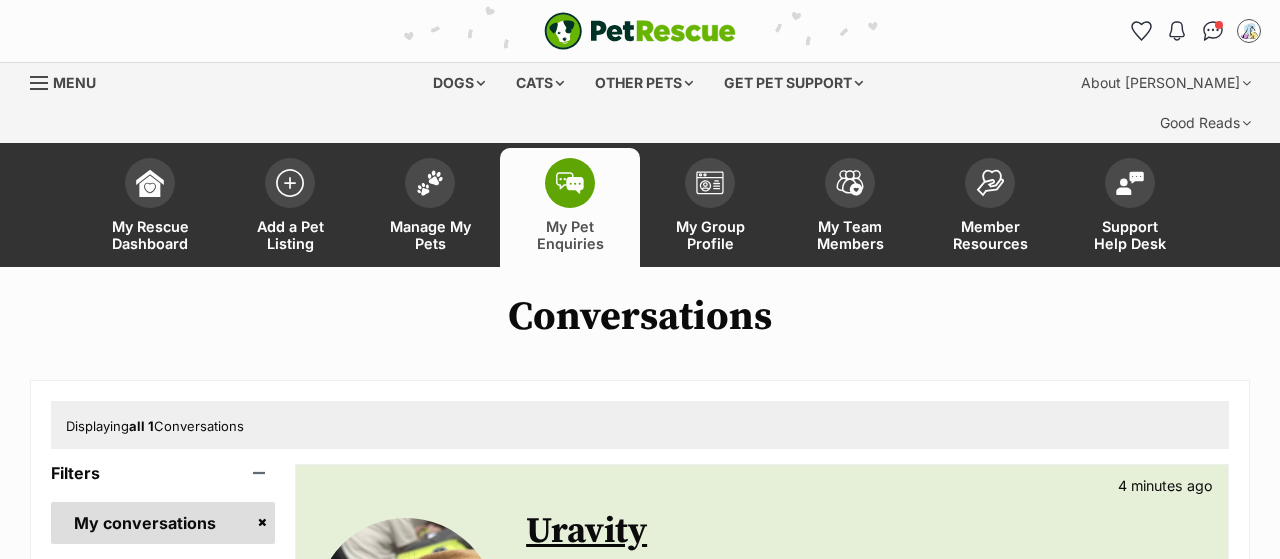 scroll, scrollTop: 208, scrollLeft: 0, axis: vertical 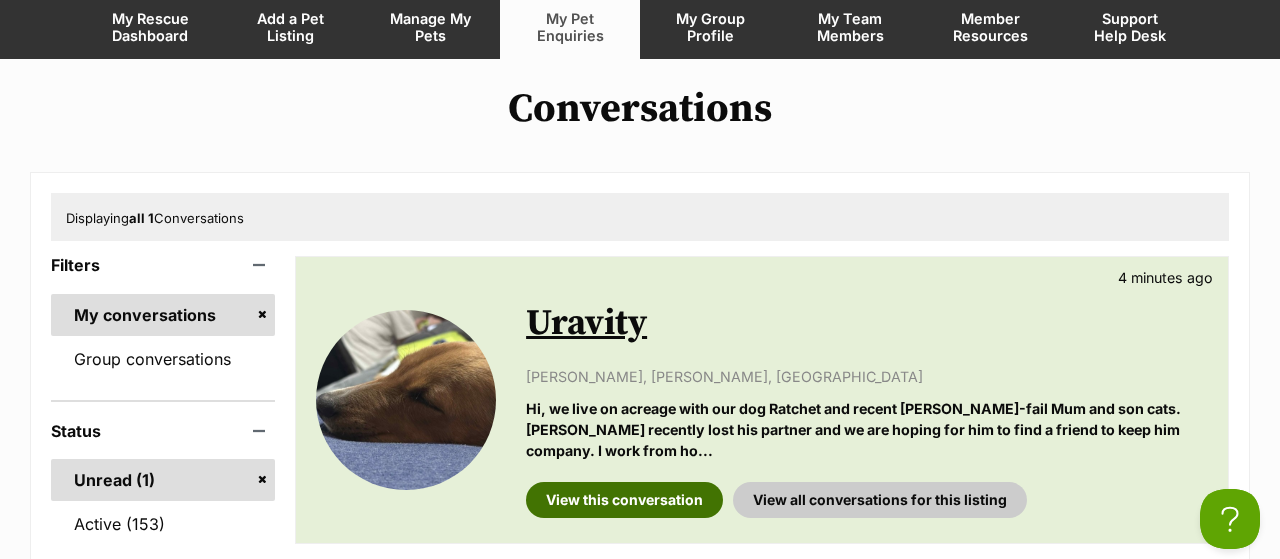 click on "View this conversation" at bounding box center [624, 500] 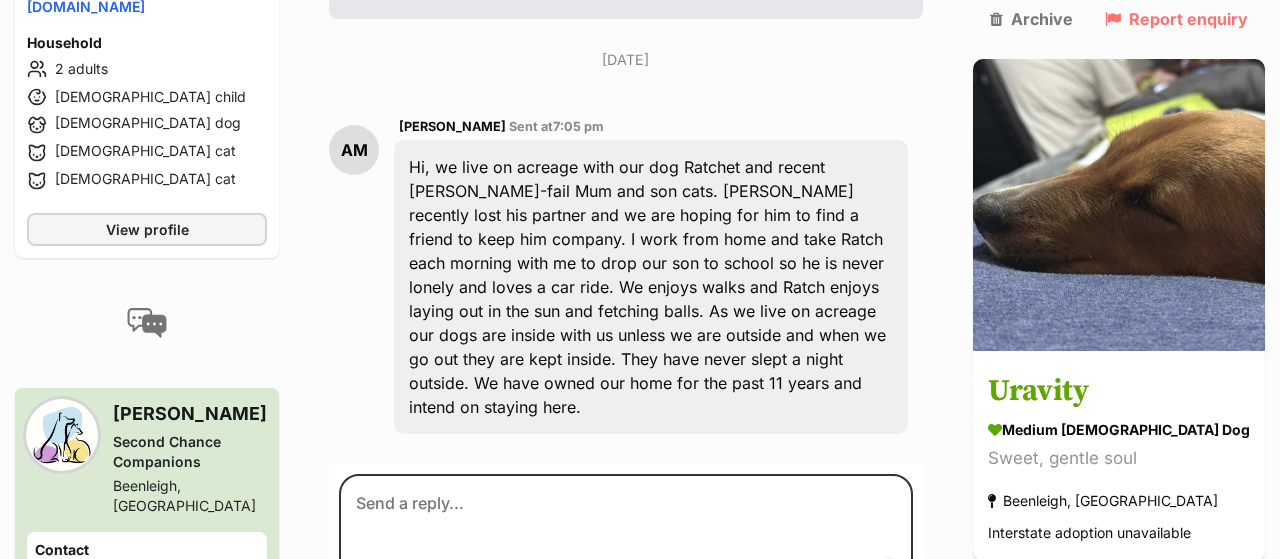scroll, scrollTop: 632, scrollLeft: 0, axis: vertical 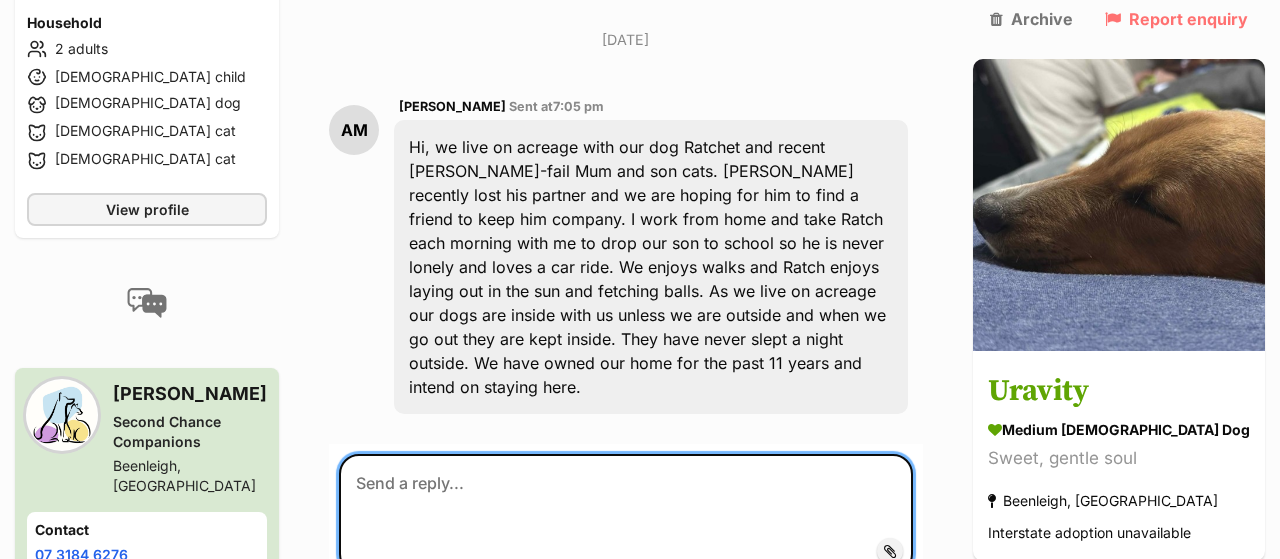 click at bounding box center (626, 514) 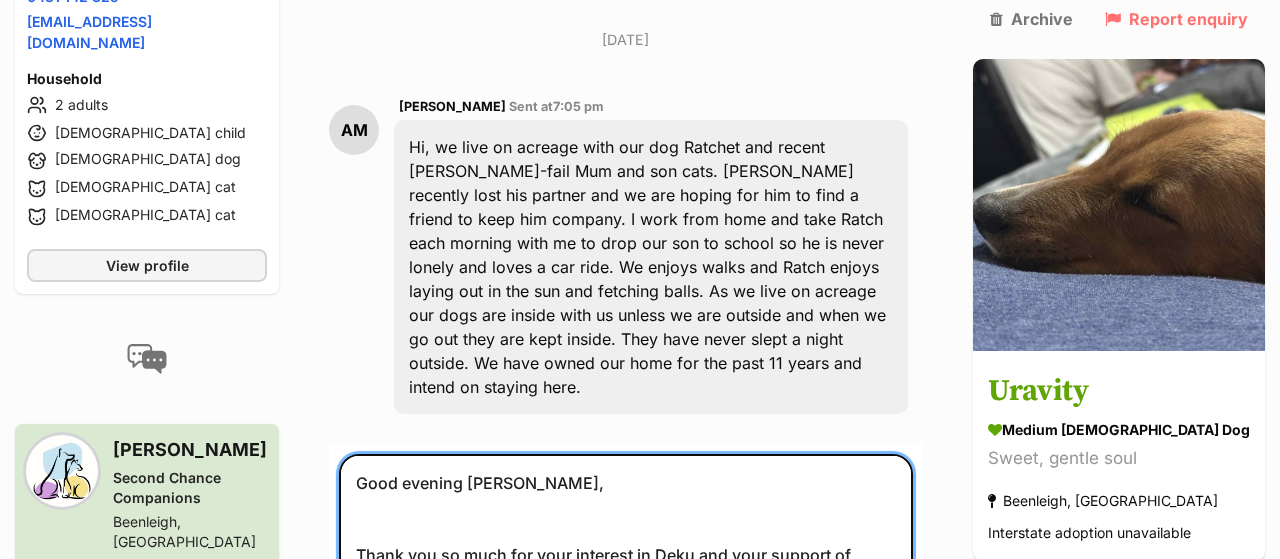 scroll, scrollTop: 177, scrollLeft: 0, axis: vertical 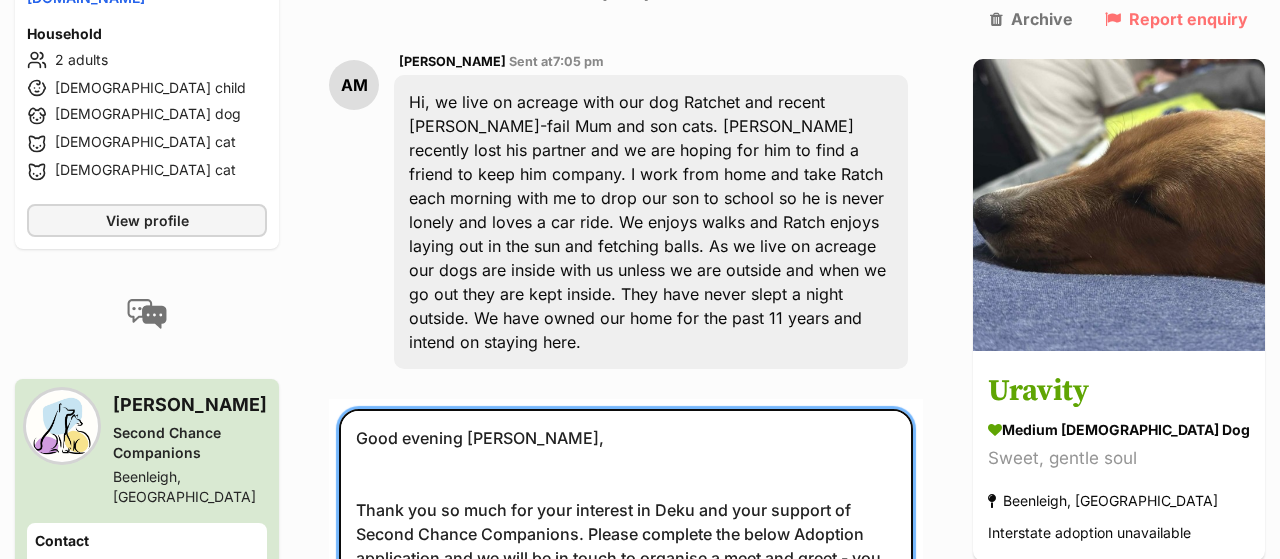 drag, startPoint x: 567, startPoint y: 373, endPoint x: 641, endPoint y: 373, distance: 74 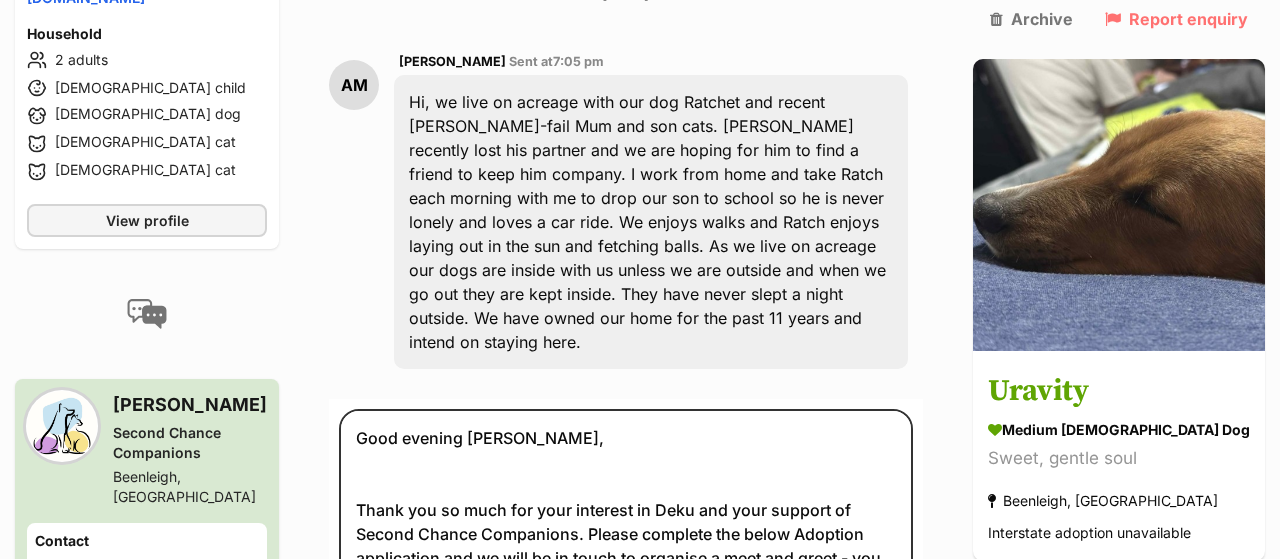 click on "Back to all conversations
💌
Conversation participant details
AM
AM
Astrid Mirabella
Wonglepong, QLD
Contact
Phone number
Phone number
0431 142 325
Email address
mirabellastrid@gmail.com
Household
2 adults
9 year old child
12 year old dog
2 year old cat
0 year old cat
View profile
Tara Seiffert-Smith
Second Chance Companions
Beenleigh, QLD
Contact
Phone number
07 3184 6276
Email address
ipswich.secondchancecompanions@gmail.com
View group profile
Edit profile info
Tara, you’ve received an enquiry from Astrid about adopting  Uravity
For your own safety, always communicate via the PetRescue website.  Avoid sharing personal information such as phone numbers and personal address.
AM" at bounding box center [640, 198] 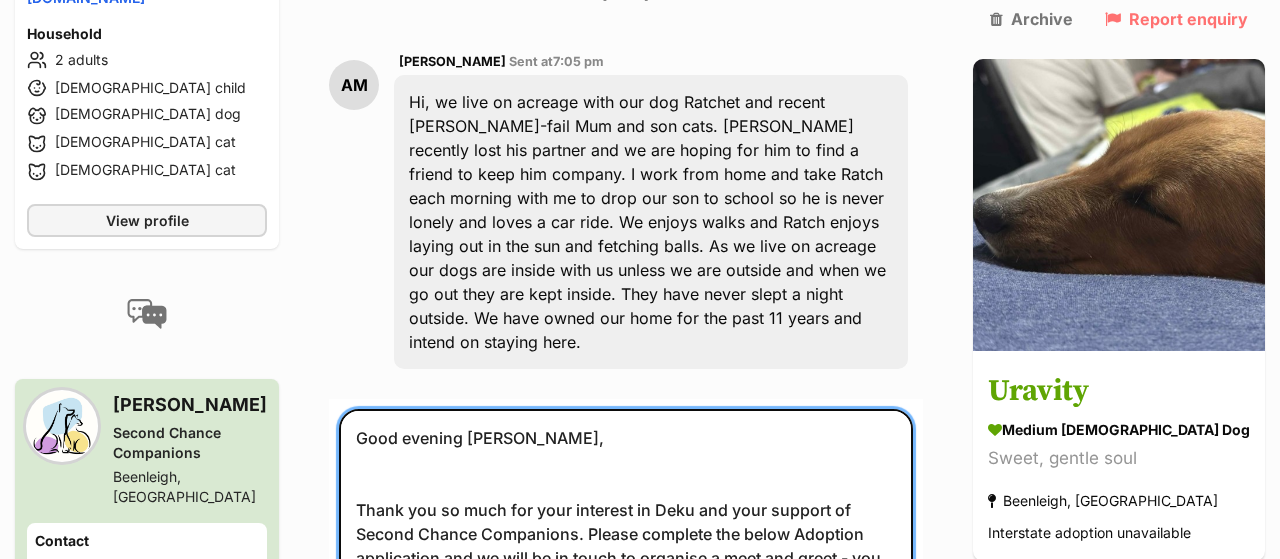 drag, startPoint x: 755, startPoint y: 440, endPoint x: 790, endPoint y: 443, distance: 35.128338 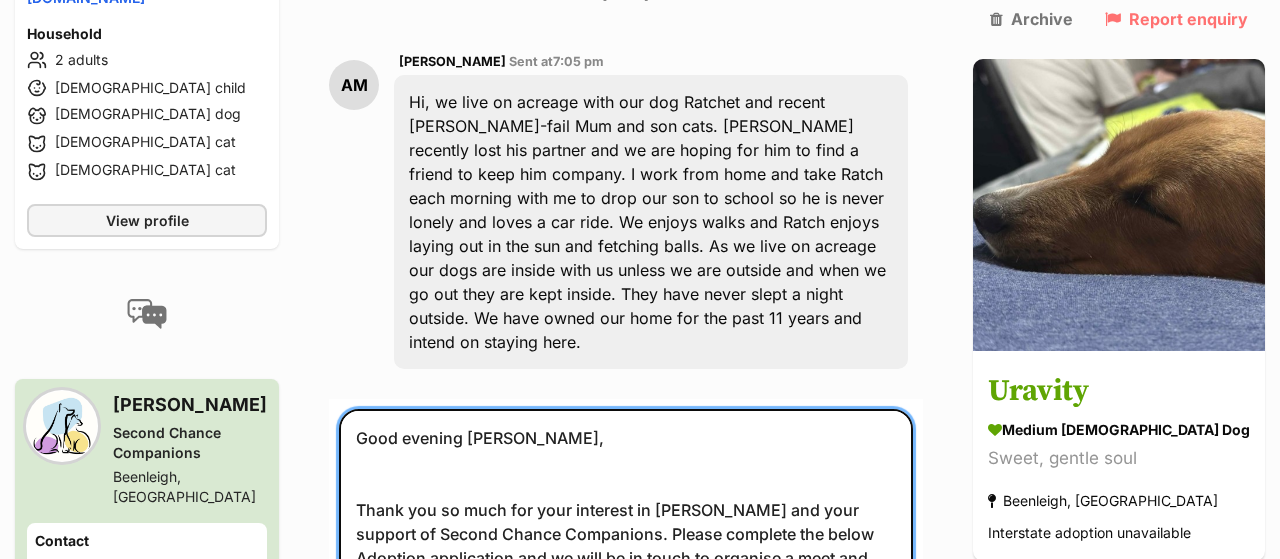 scroll, scrollTop: 116, scrollLeft: 0, axis: vertical 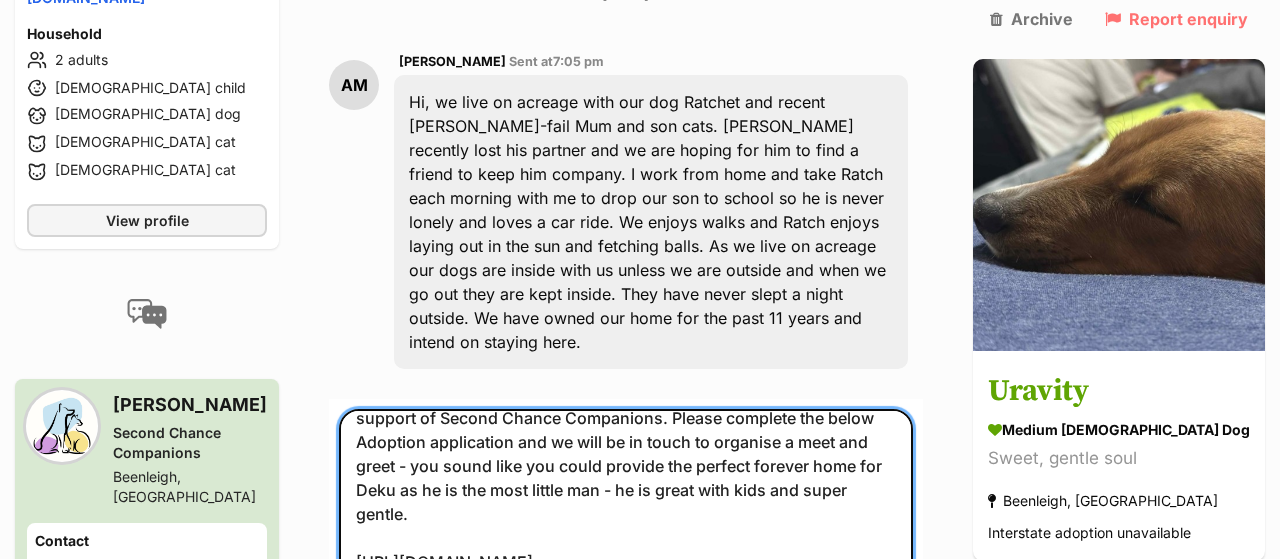 drag, startPoint x: 531, startPoint y: 420, endPoint x: 566, endPoint y: 424, distance: 35.22783 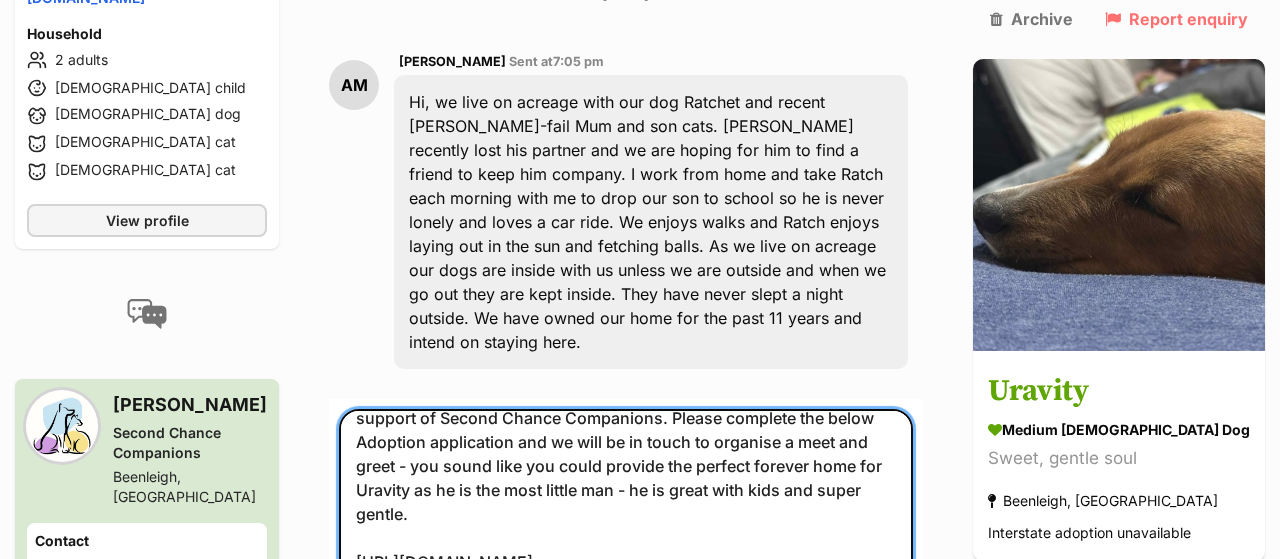 click on "Good evening Astrid,
Thank you so much for your interest in Uravity and your support of Second Chance Companions. Please complete the below Adoption application and we will be in touch to organise a meet and greet - you sound like you could provide the perfect forever home for Uravity as he is the most little man - he is great with kids and super gentle.
https://airtable.com/apppTCKA2q0GAV7oX/shrGQtjYtZyyRjFoR
Warm Regards,
Peta Jackson
Second Chance Companions" at bounding box center [626, 521] 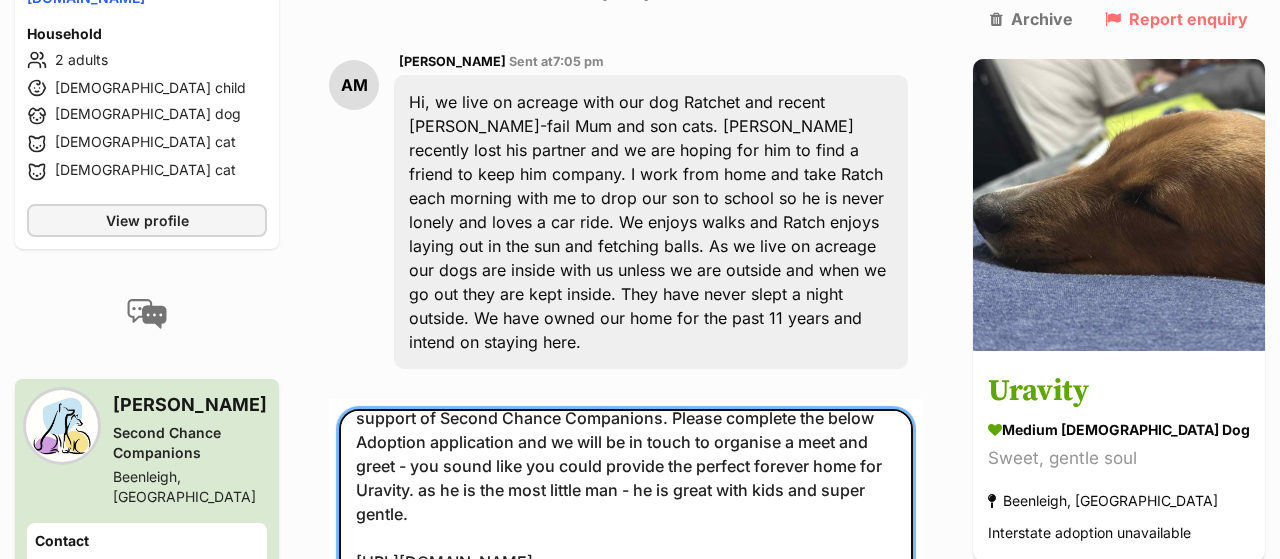 drag, startPoint x: 593, startPoint y: 421, endPoint x: 633, endPoint y: 441, distance: 44.72136 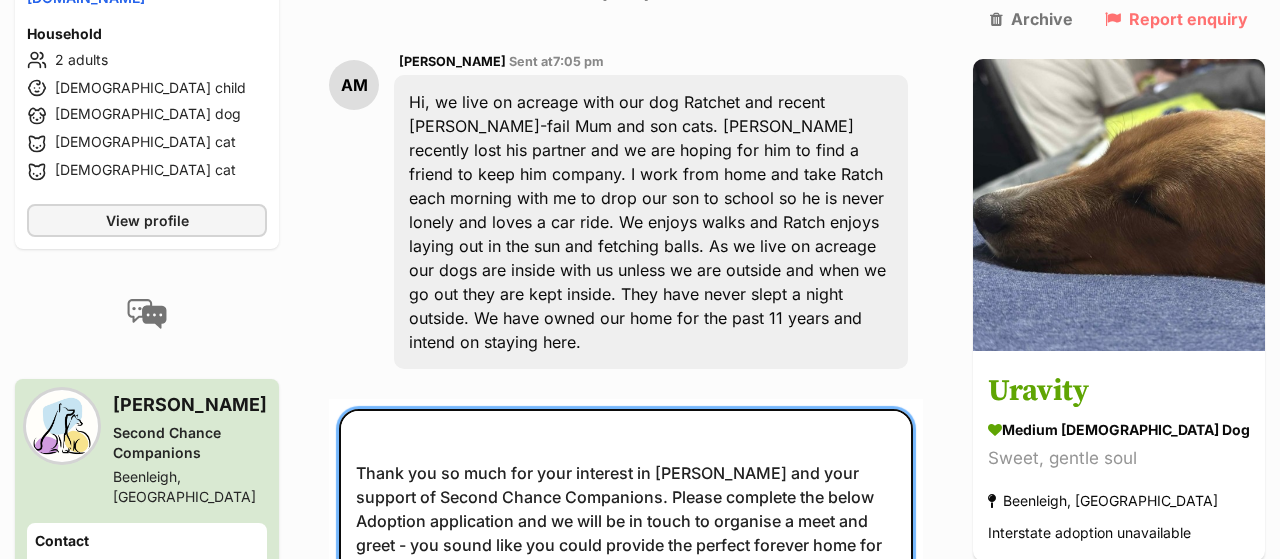 scroll, scrollTop: 0, scrollLeft: 0, axis: both 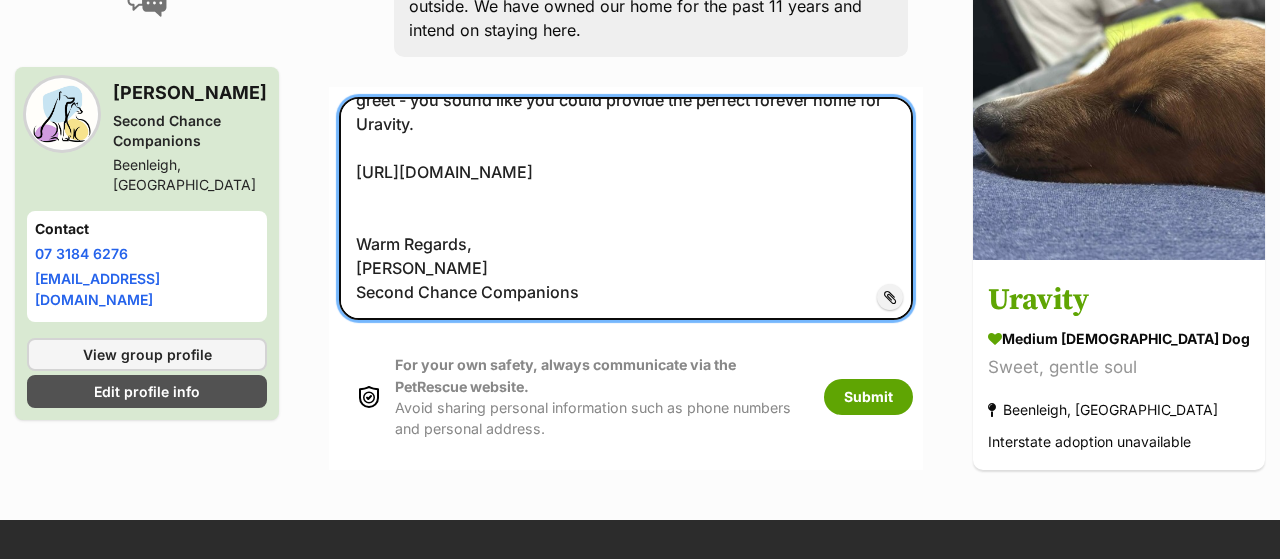 drag, startPoint x: 457, startPoint y: 197, endPoint x: 555, endPoint y: 201, distance: 98.0816 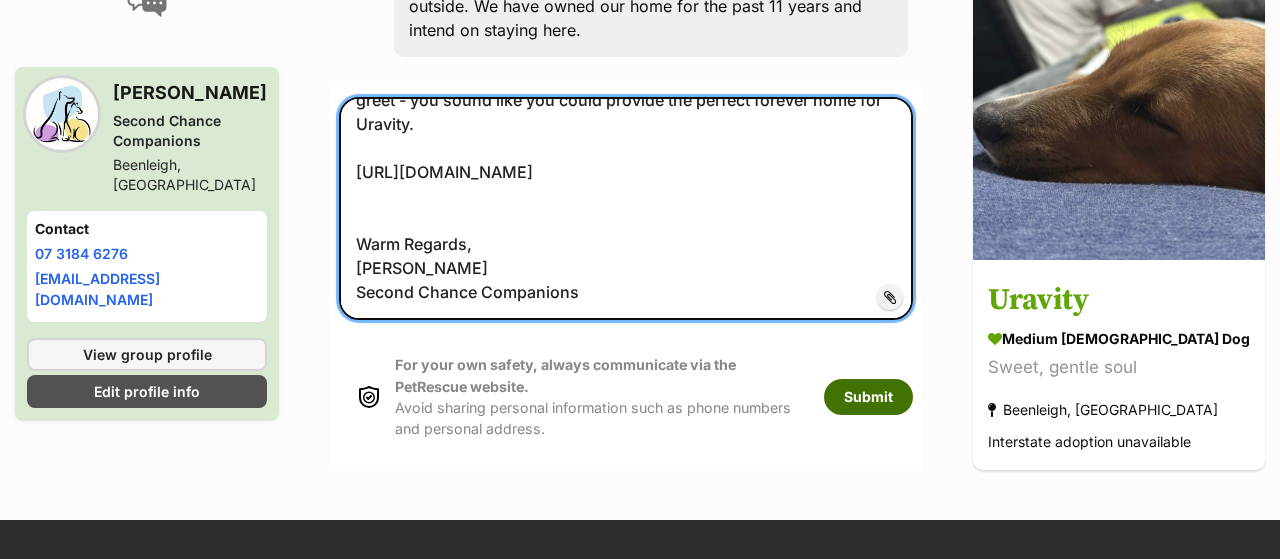 type on "Good evening Astrid,
Thank you so much for your interest in Uravity and your support of Second Chance Companions. Please complete the below Adoption application and we will be in touch to organise a meet and greet - you sound like you could provide the perfect forever home for Uravity.
https://airtable.com/apppTCKA2q0GAV7oX/shrGQtjYtZyyRjFoR
Warm Regards,
Kelly Koth
Second Chance Companions" 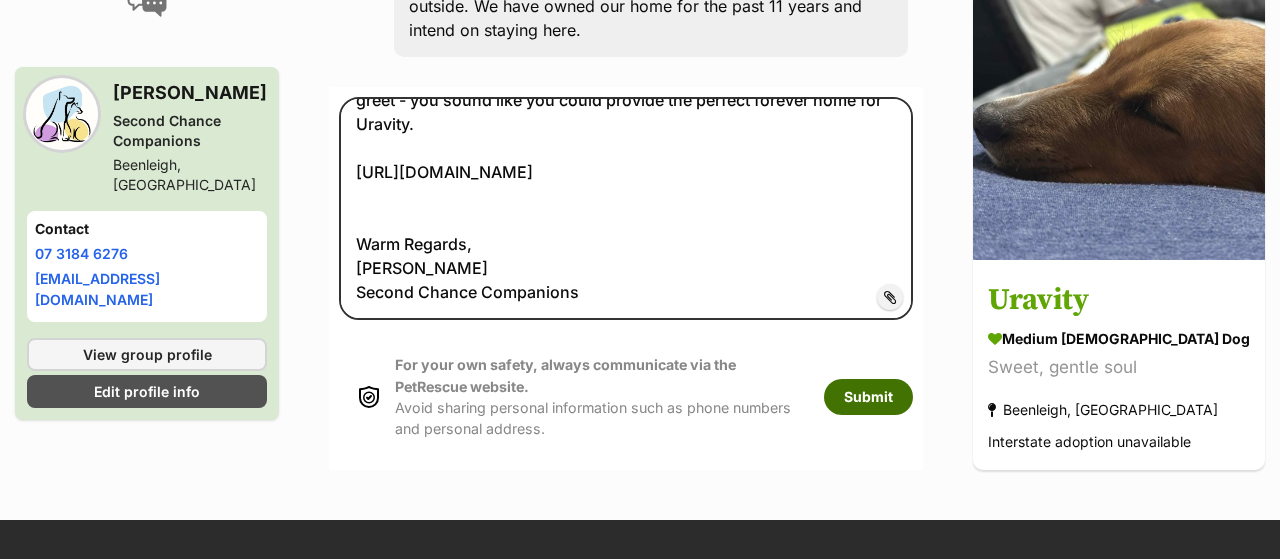 click on "Submit" at bounding box center [868, 397] 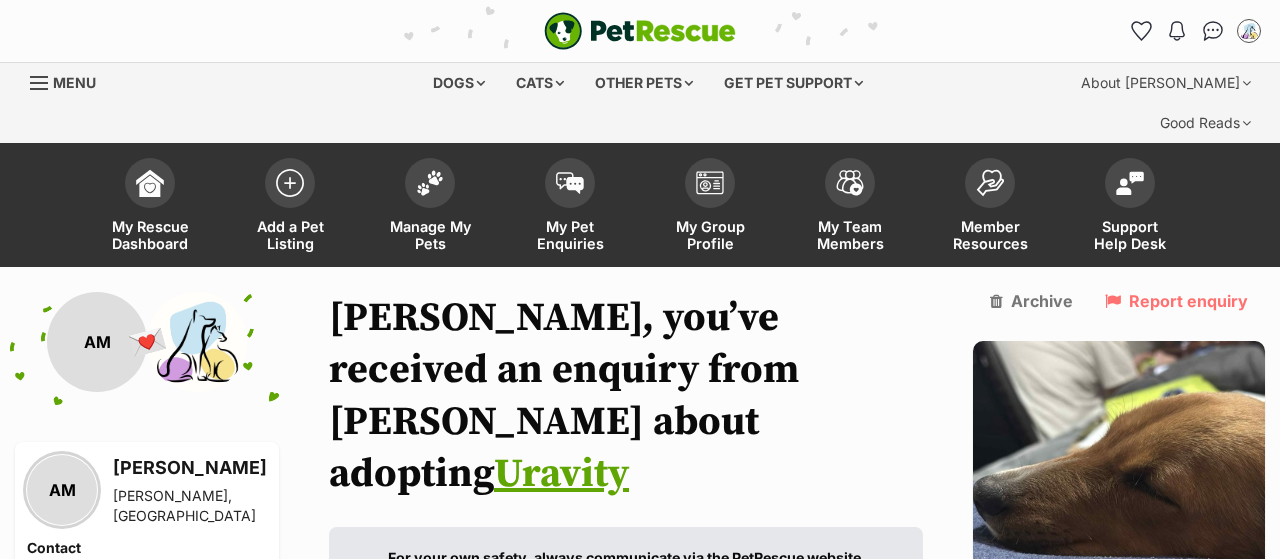 scroll, scrollTop: 989, scrollLeft: 0, axis: vertical 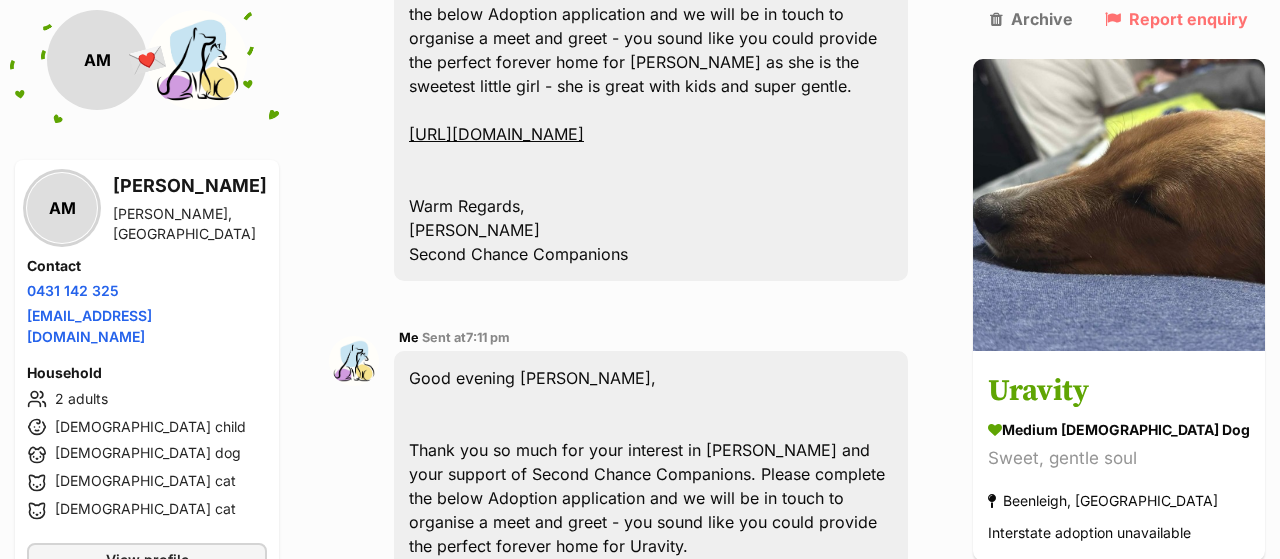 click on "Good evening Astrid,
Thank you so much for your interest in Uravity and your support of Second Chance Companions. Please complete the below Adoption application and we will be in touch to organise a meet and greet - you sound like you could provide the perfect forever home for Uravity.
https://airtable.com/apppTCKA2q0GAV7oX/shrGQtjYtZyyRjFoR
Warm Regards,
Kelly Koth
Second Chance Companions" at bounding box center [651, 546] 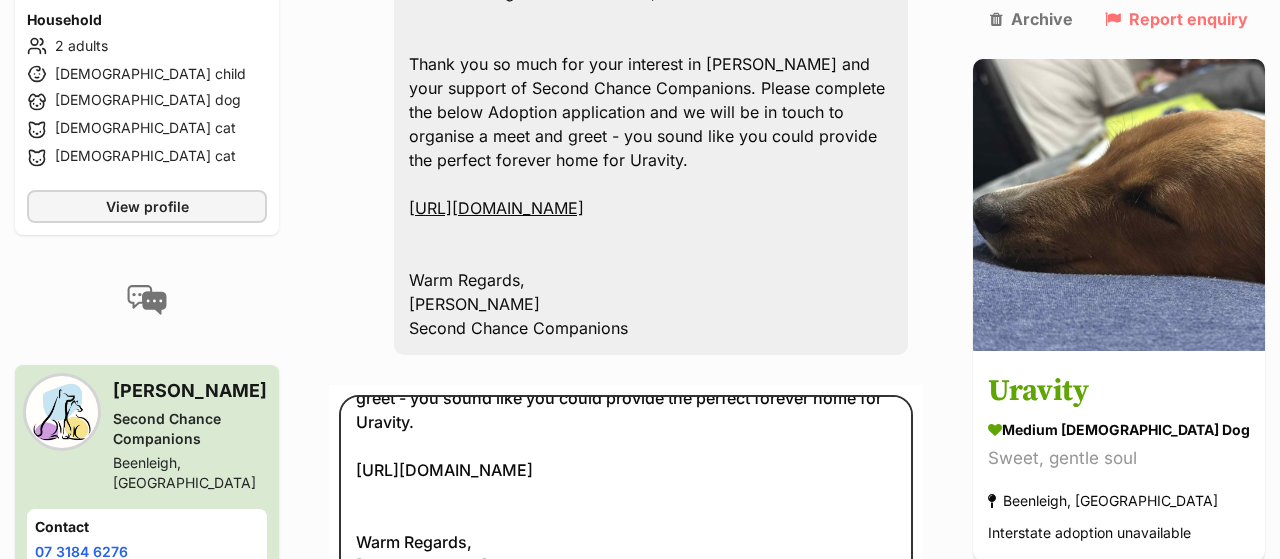 scroll, scrollTop: 1664, scrollLeft: 0, axis: vertical 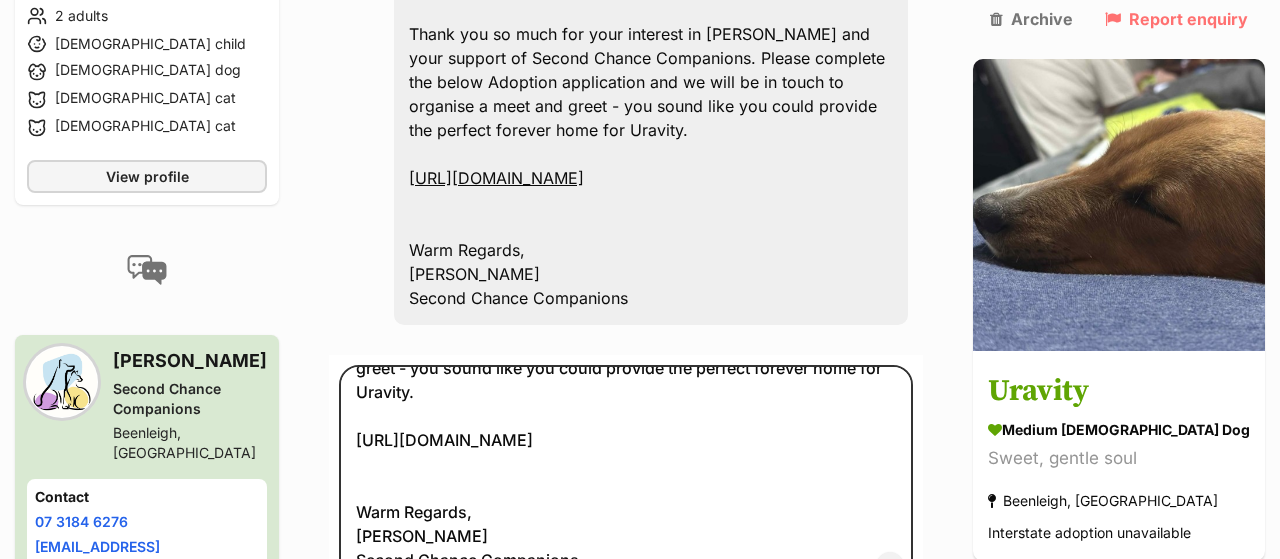 click on "Good evening Astrid,
Thank you so much for your interest in Uravity and your support of Second Chance Companions. Please complete the below Adoption application and we will be in touch to organise a meet and greet - you sound like you could provide the perfect forever home for Uravity.
https://airtable.com/apppTCKA2q0GAV7oX/shrGQtjYtZyyRjFoR
Warm Regards,
Kelly Koth
Second Chance Companions
Add attachment
Submit
For your own safety, always communicate via the PetRescue website.  Avoid sharing personal information such as phone numbers and personal address.
Submit" at bounding box center (626, 546) 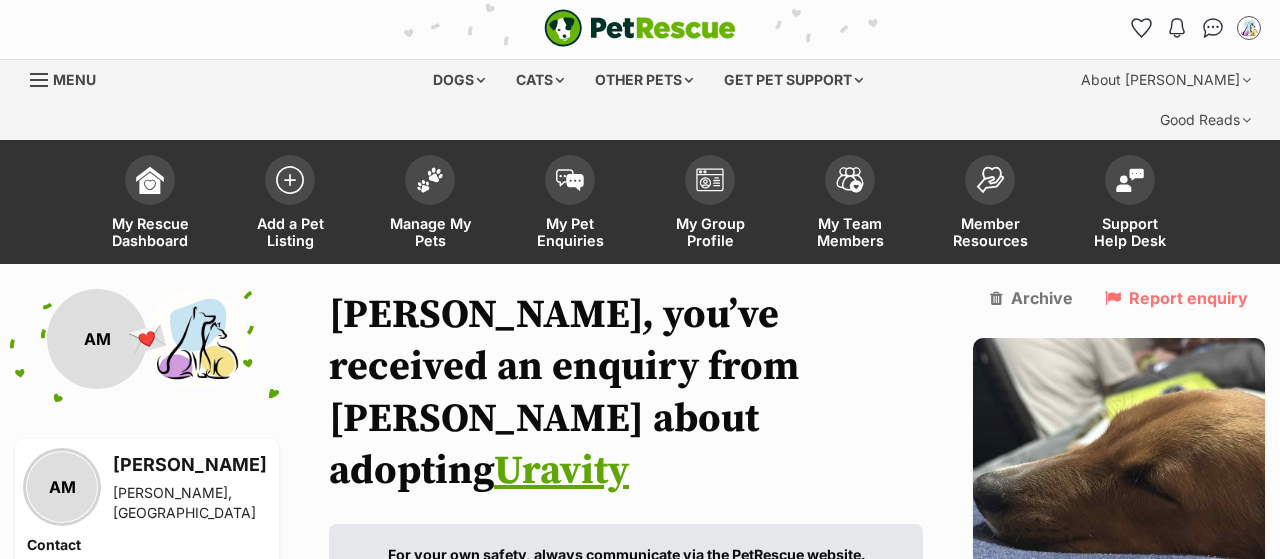 scroll, scrollTop: 0, scrollLeft: 0, axis: both 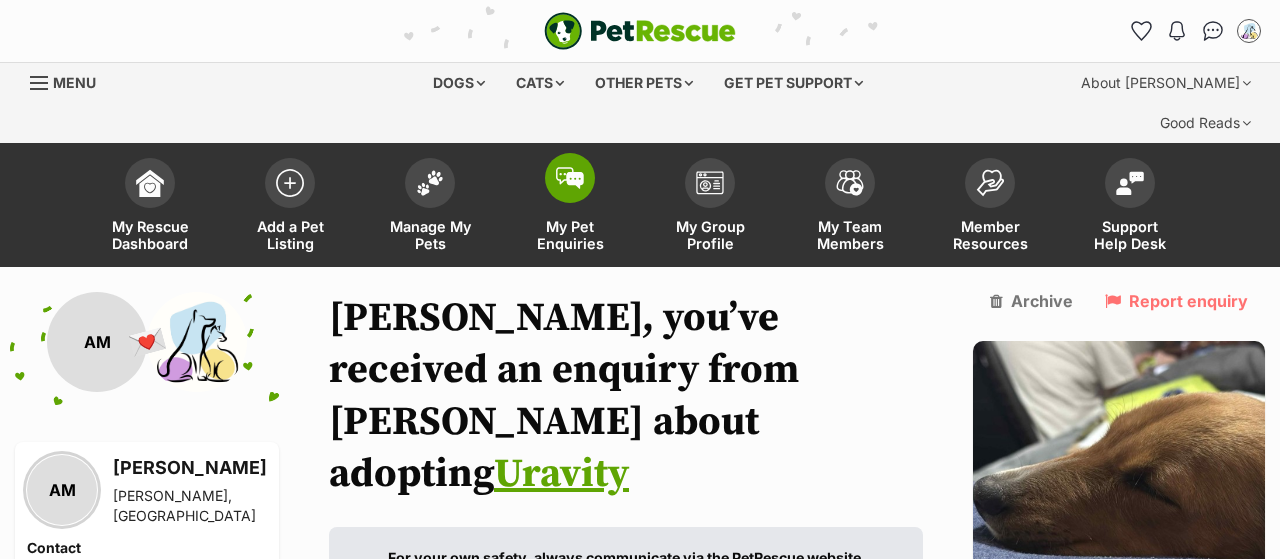 click at bounding box center (570, 178) 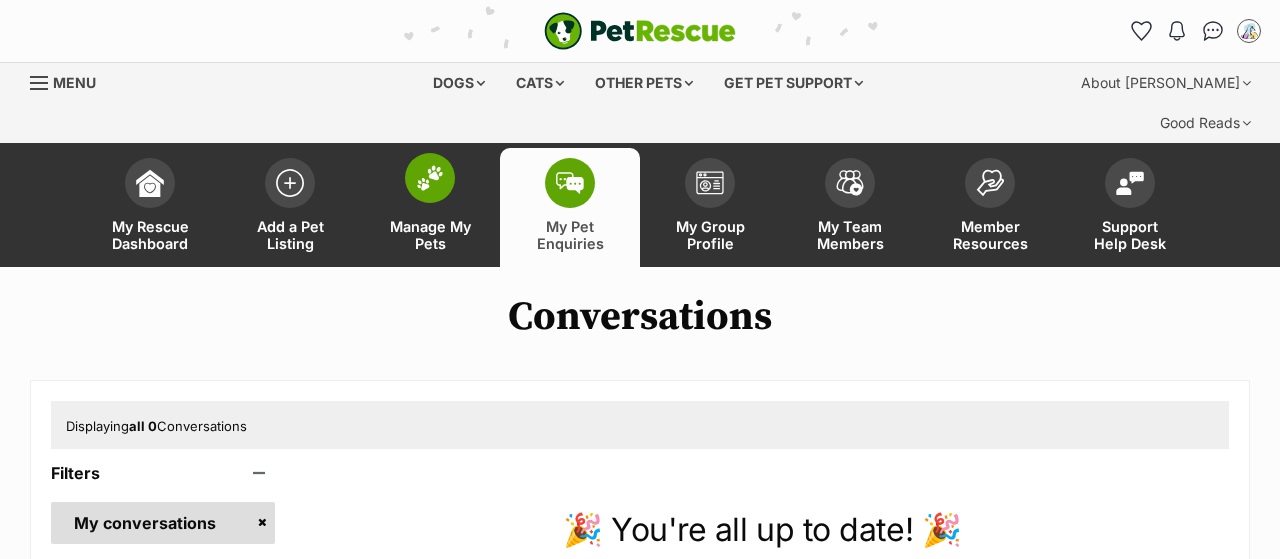 scroll, scrollTop: 0, scrollLeft: 0, axis: both 